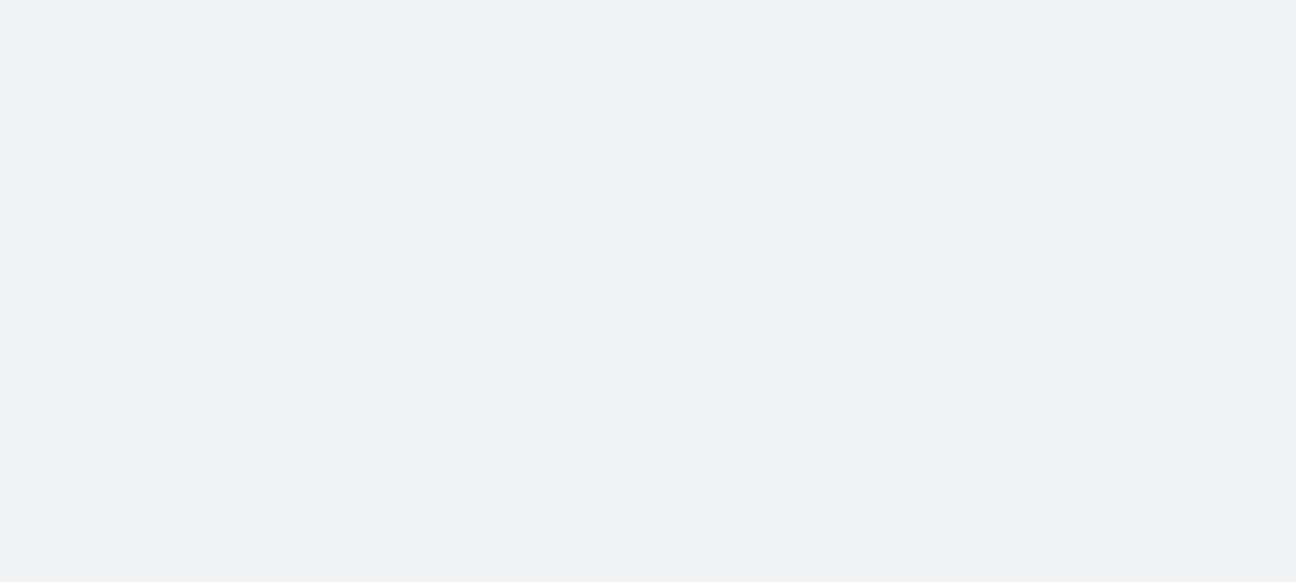 scroll, scrollTop: 0, scrollLeft: 0, axis: both 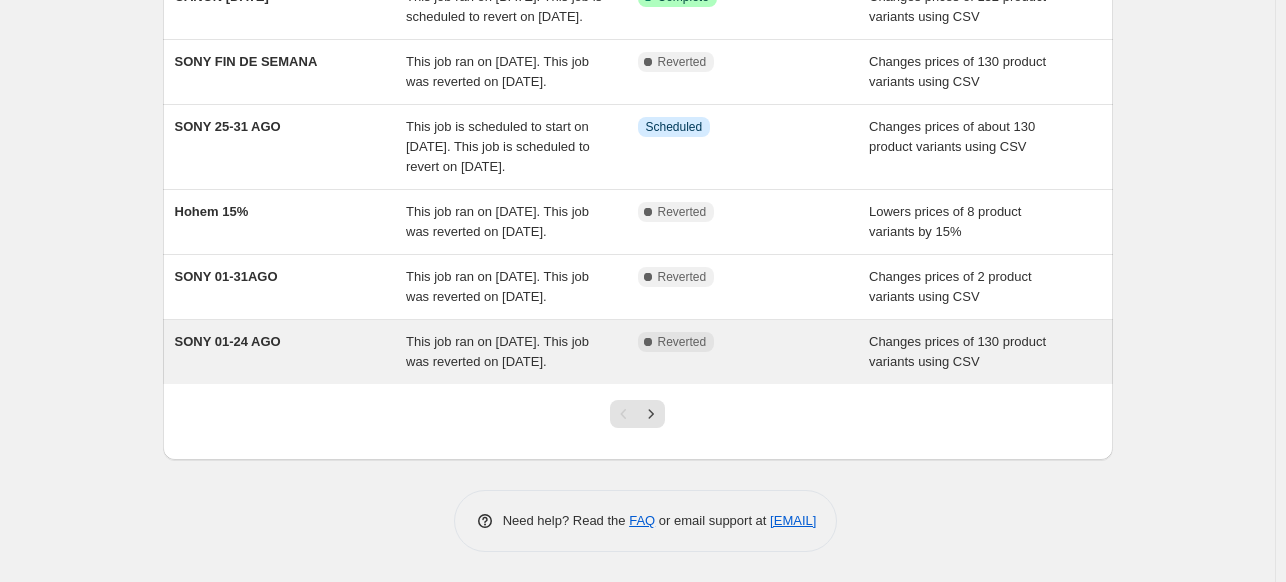 click on "Complete Reverted" at bounding box center (754, 352) 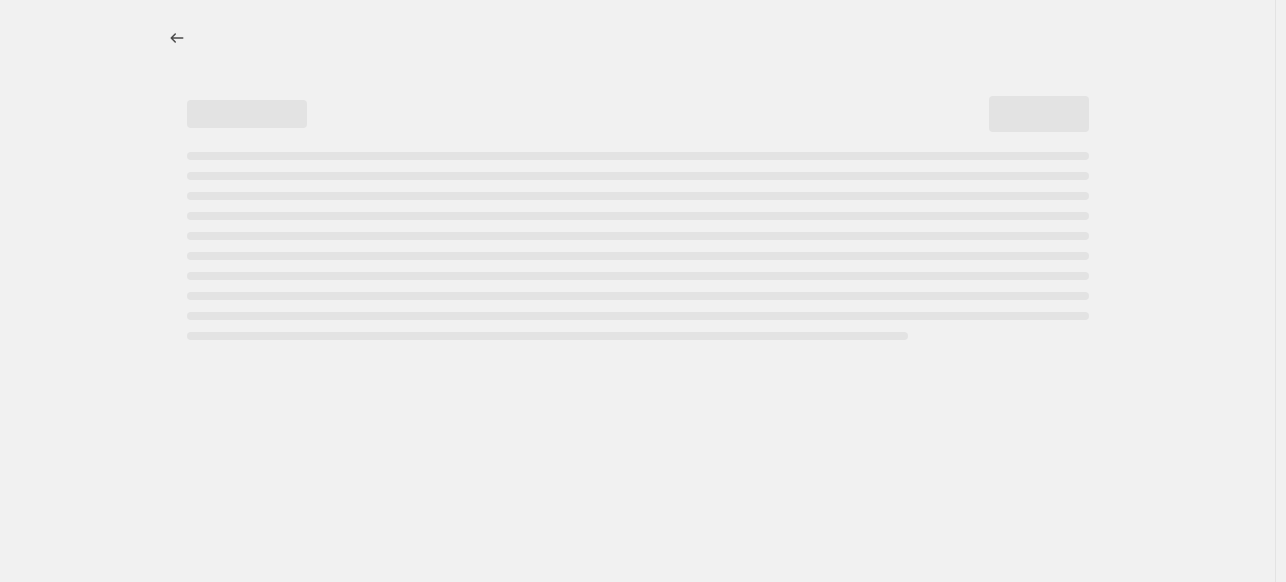 scroll, scrollTop: 0, scrollLeft: 0, axis: both 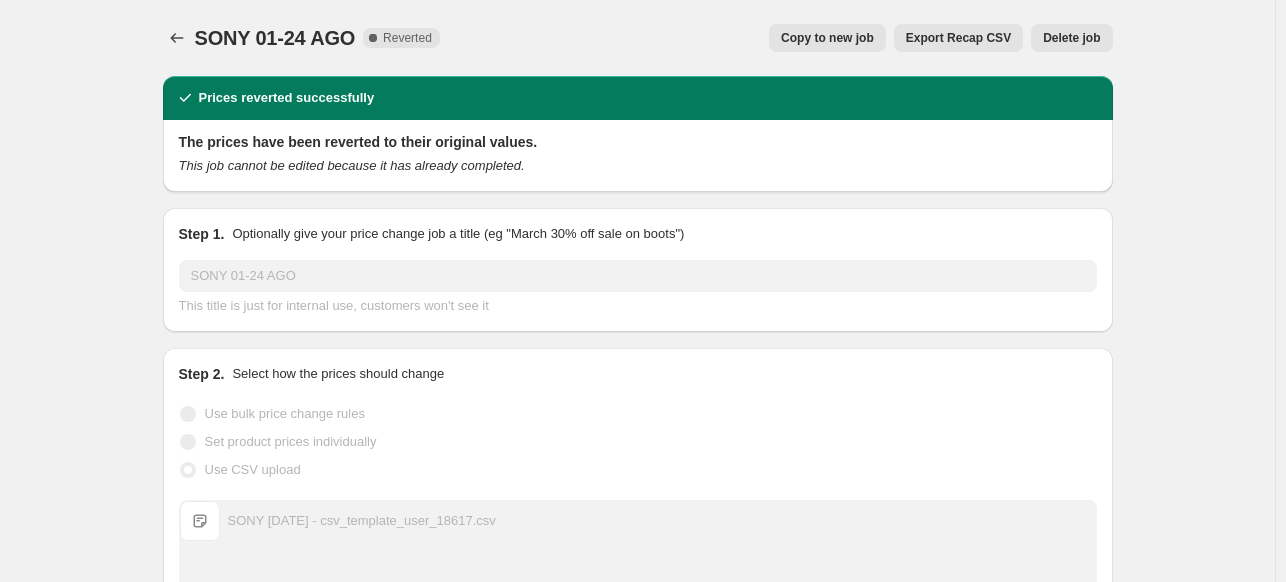 click on "Copy to new job" at bounding box center [827, 38] 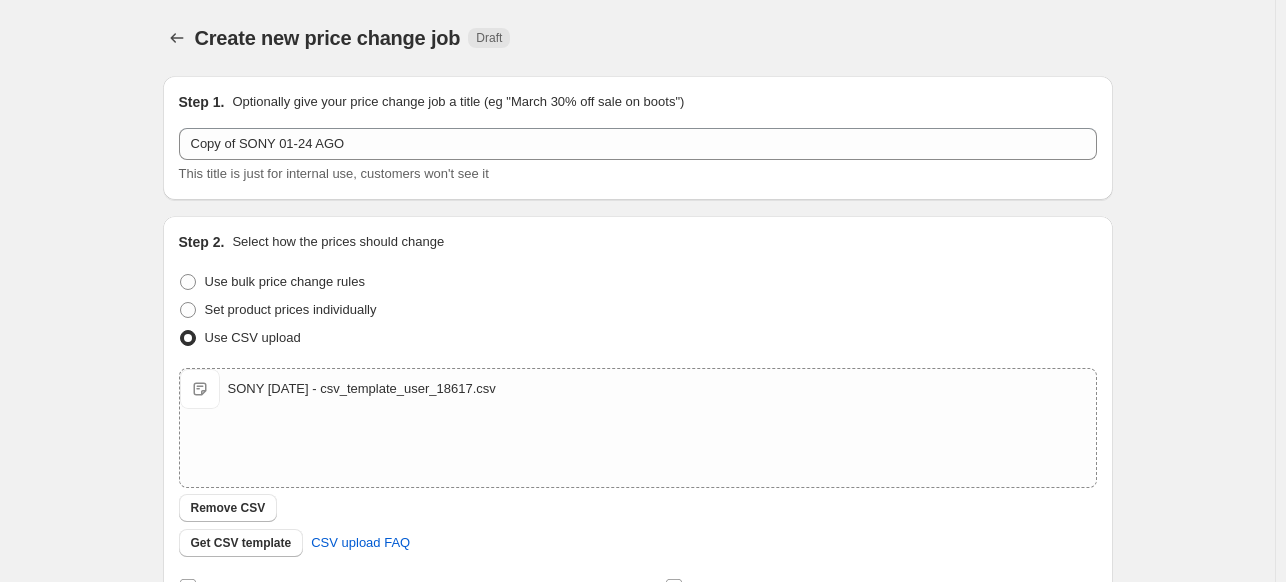 scroll, scrollTop: 344, scrollLeft: 0, axis: vertical 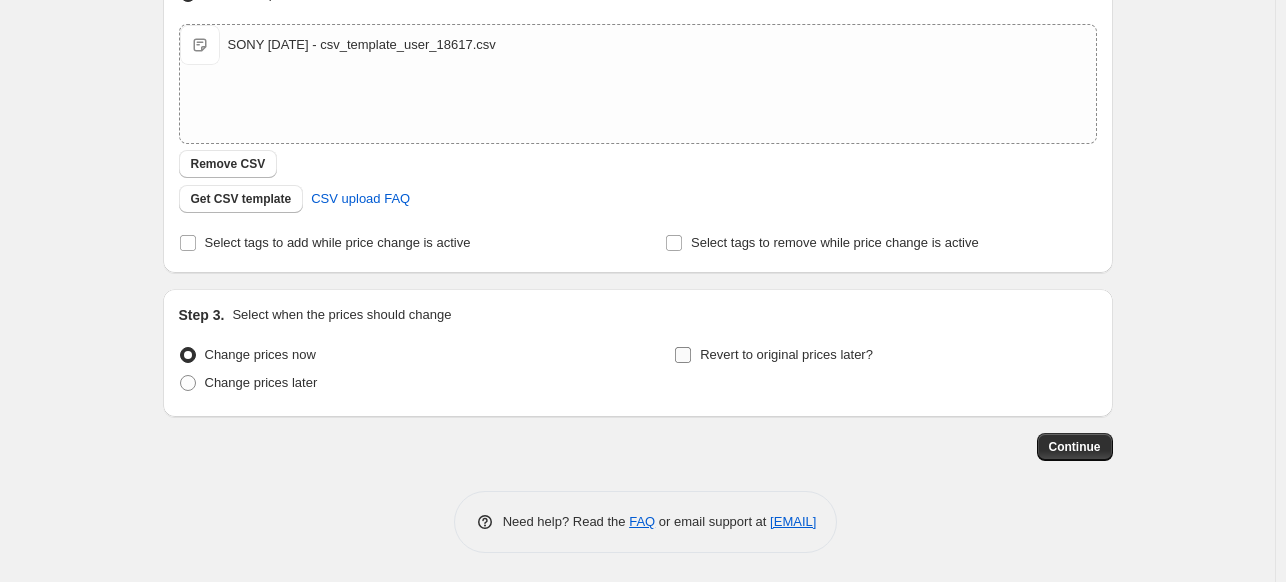 click on "Revert to original prices later?" at bounding box center [786, 354] 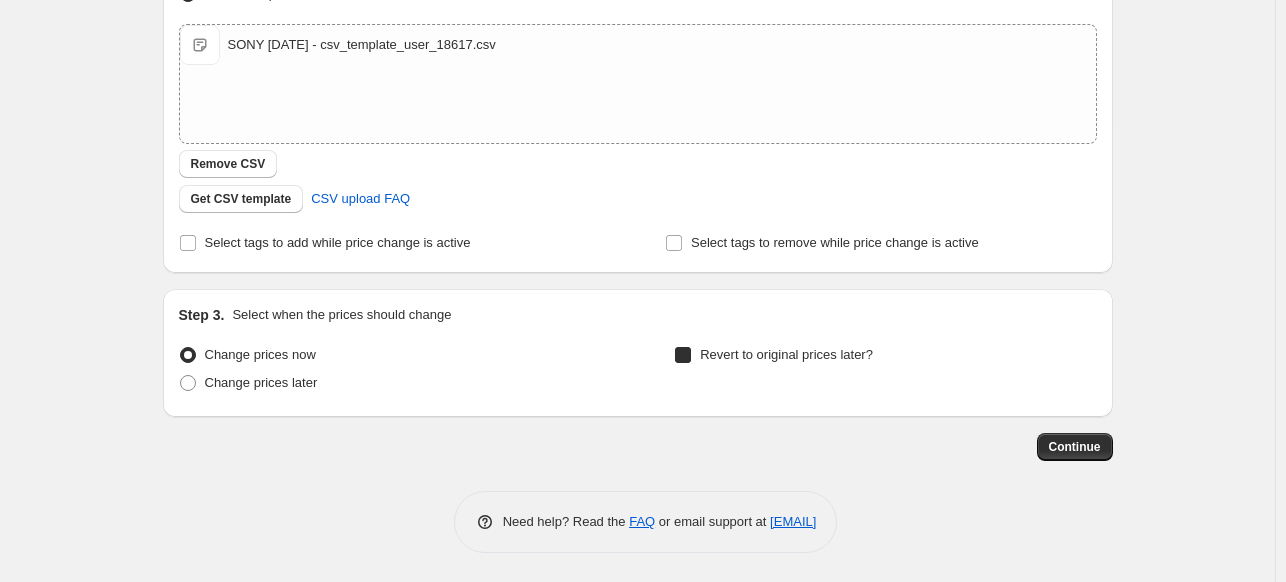 checkbox on "true" 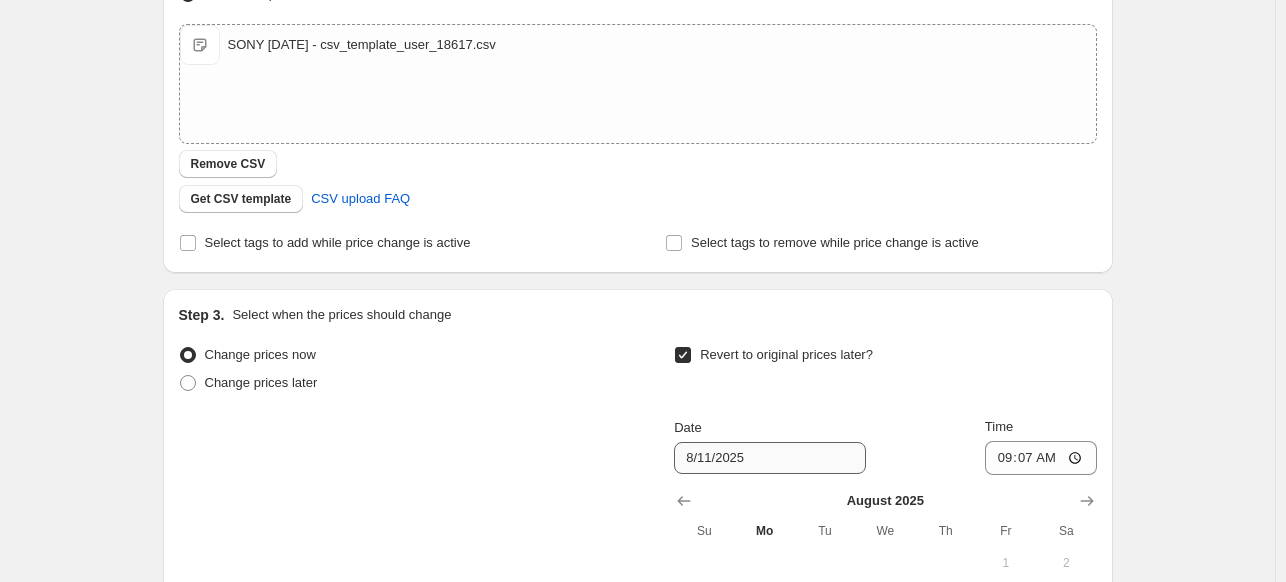scroll, scrollTop: 644, scrollLeft: 0, axis: vertical 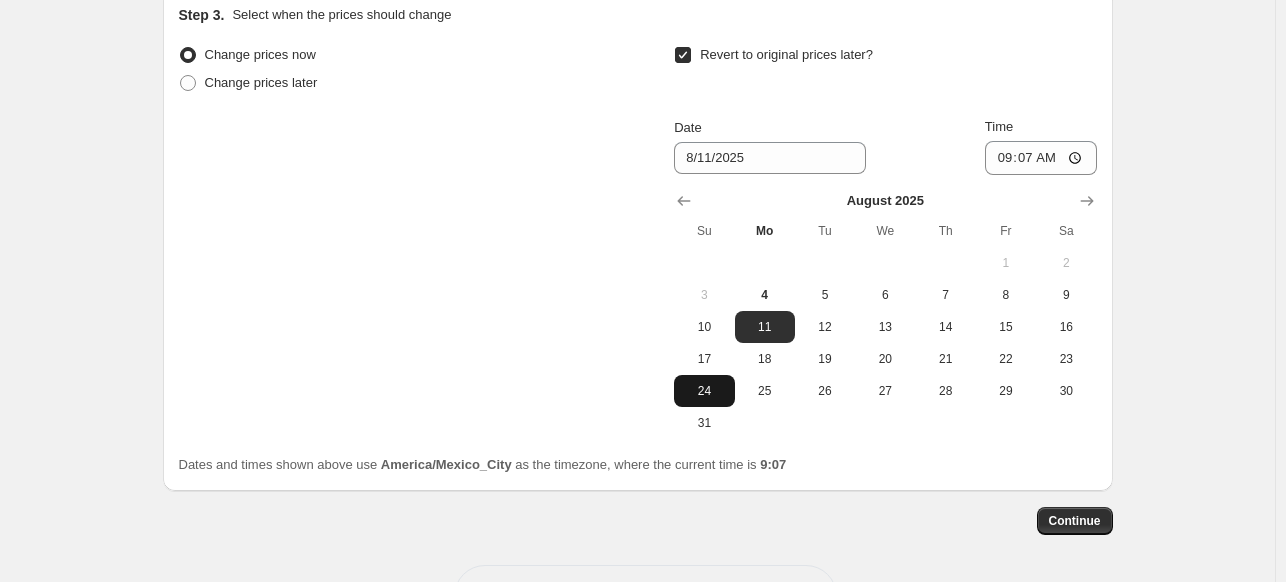 click on "24" at bounding box center (704, 391) 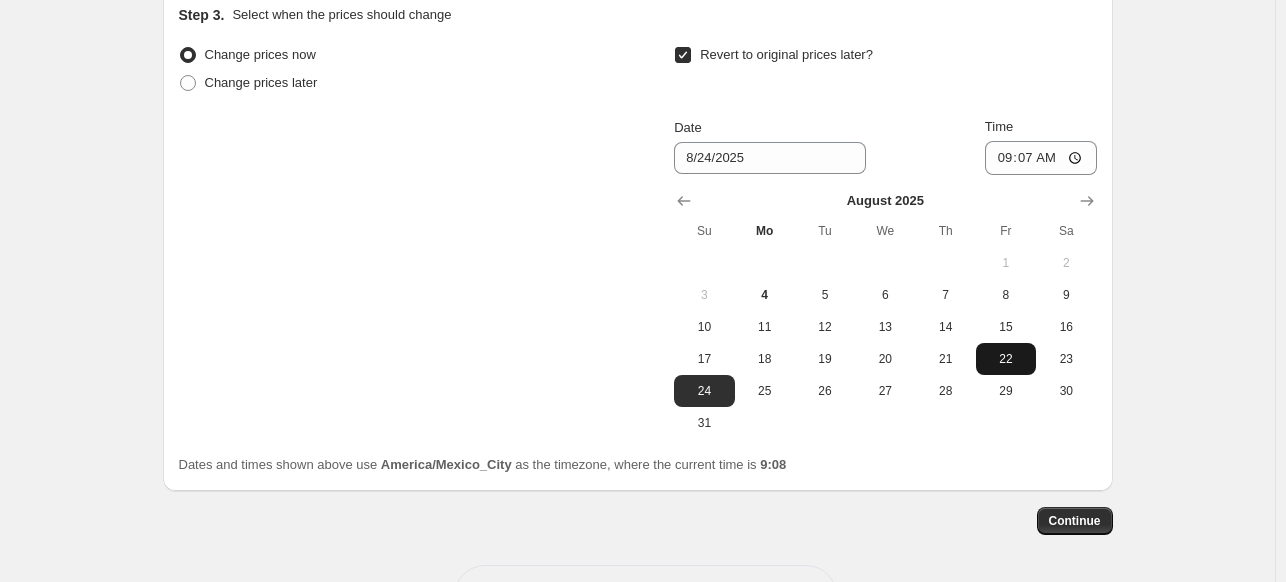 click on "22" at bounding box center (1006, 359) 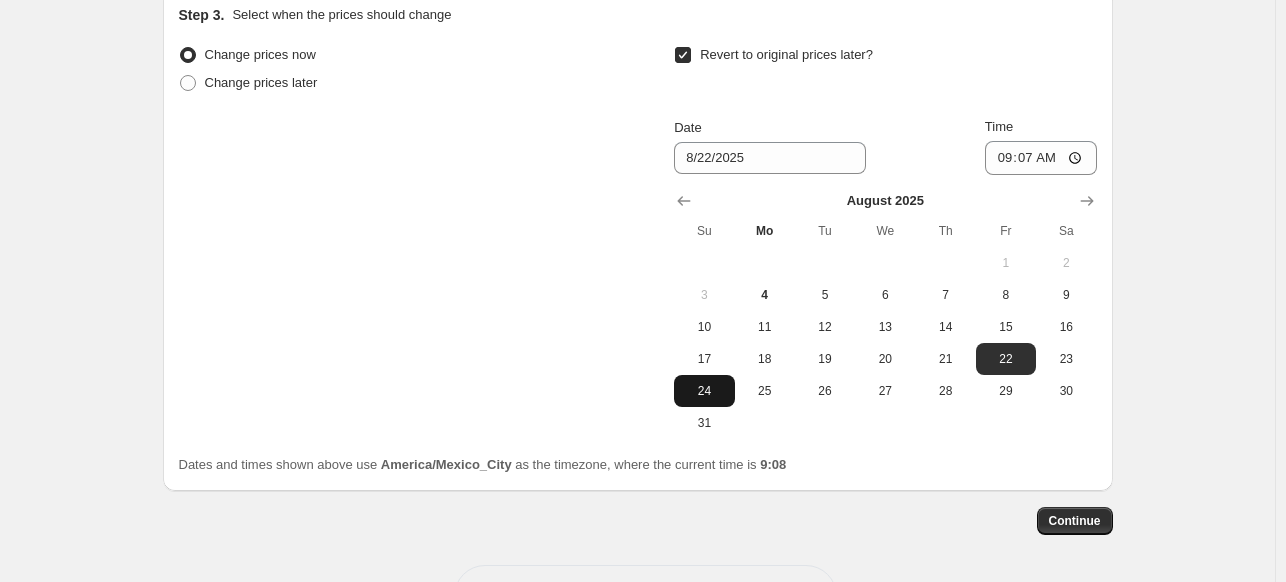 click on "24" at bounding box center [704, 391] 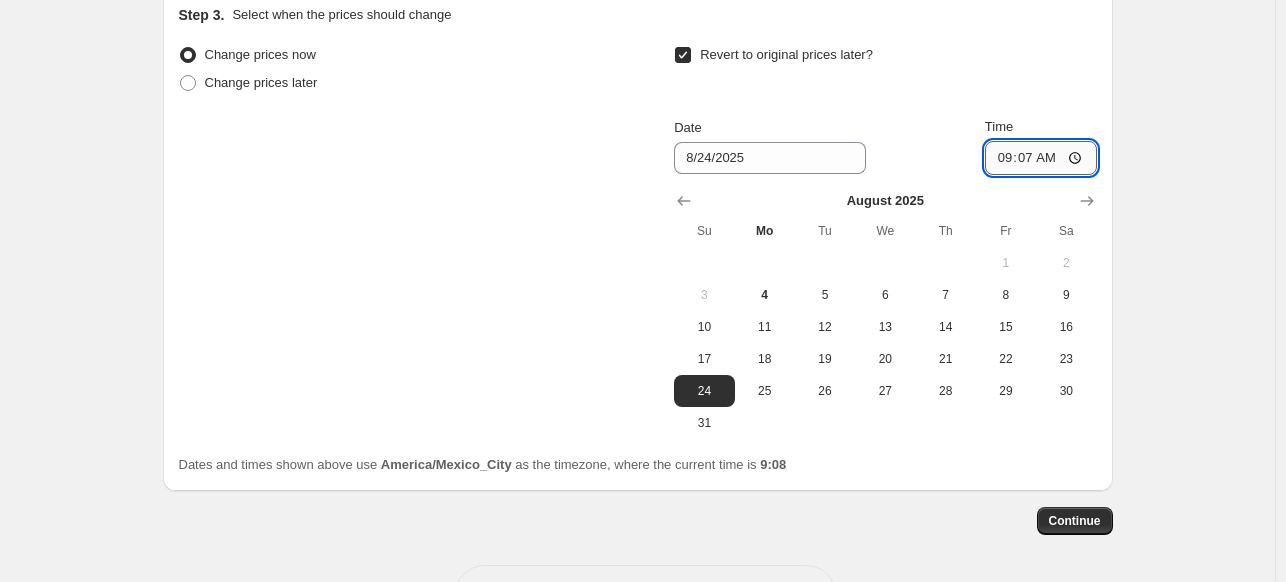 click on "09:07" at bounding box center (1041, 158) 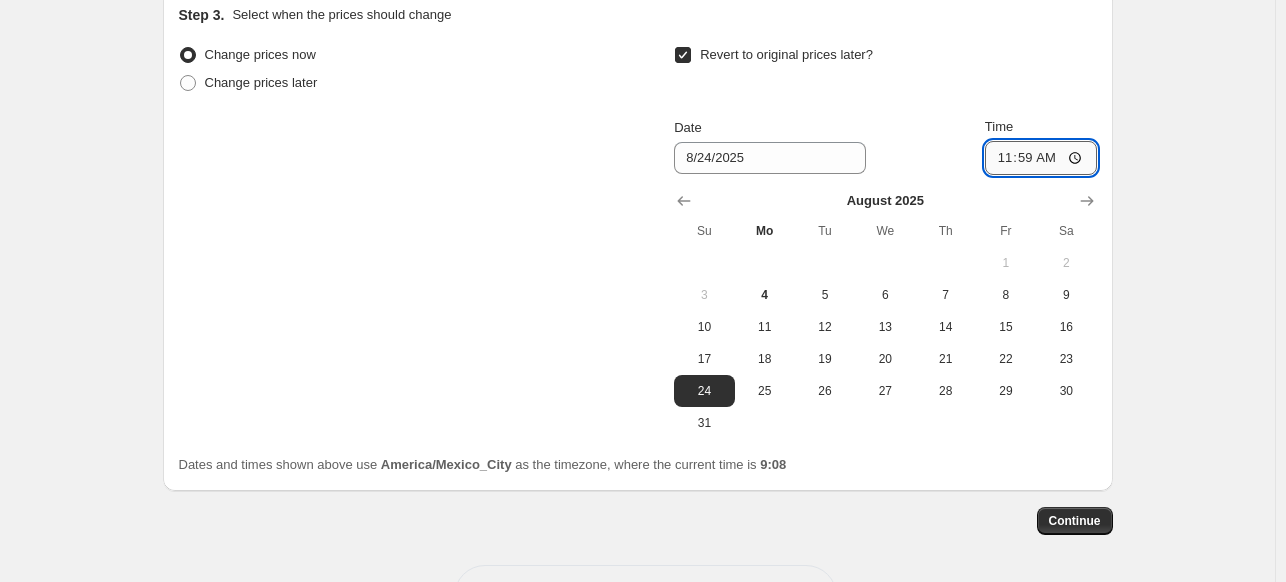 type on "23:59" 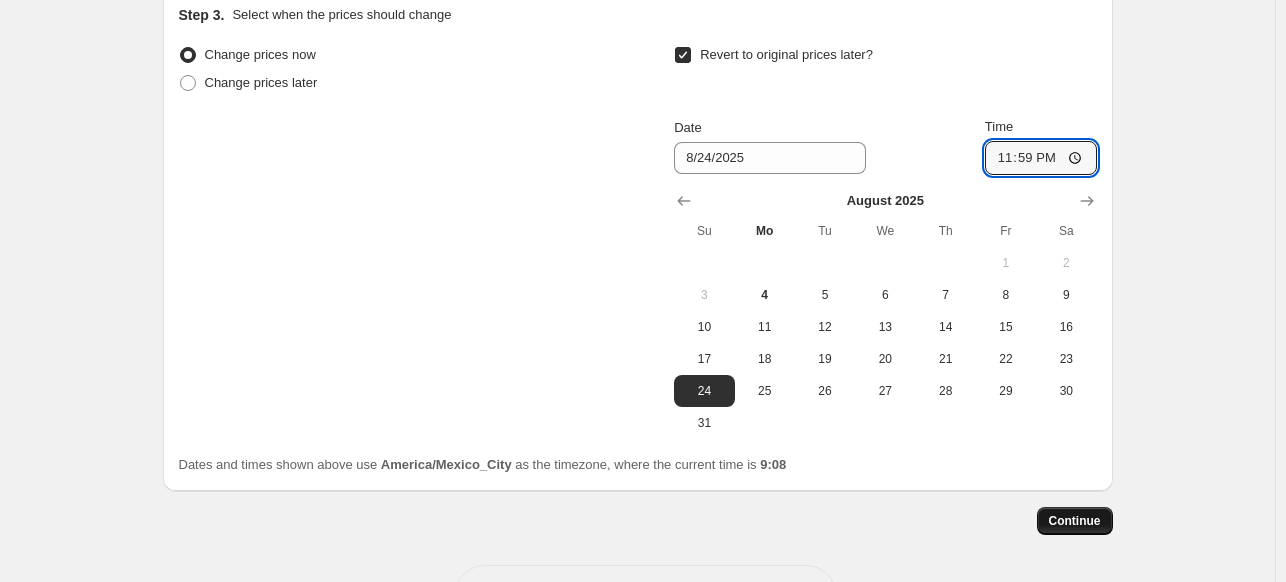 click on "Continue" at bounding box center (1075, 521) 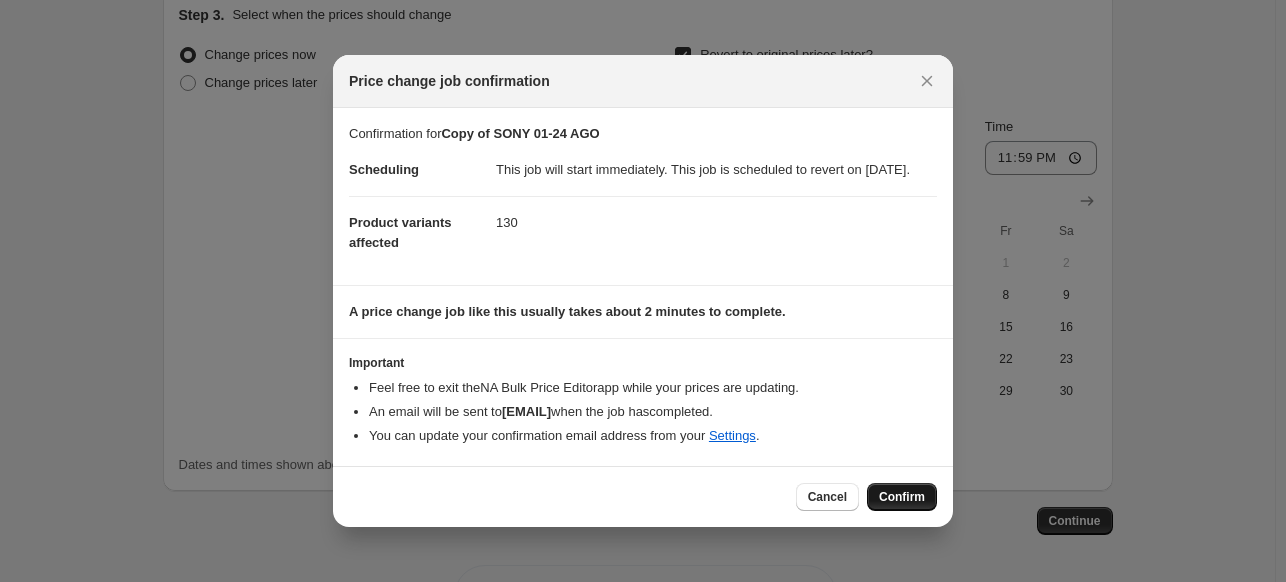 click on "Confirm" at bounding box center [902, 497] 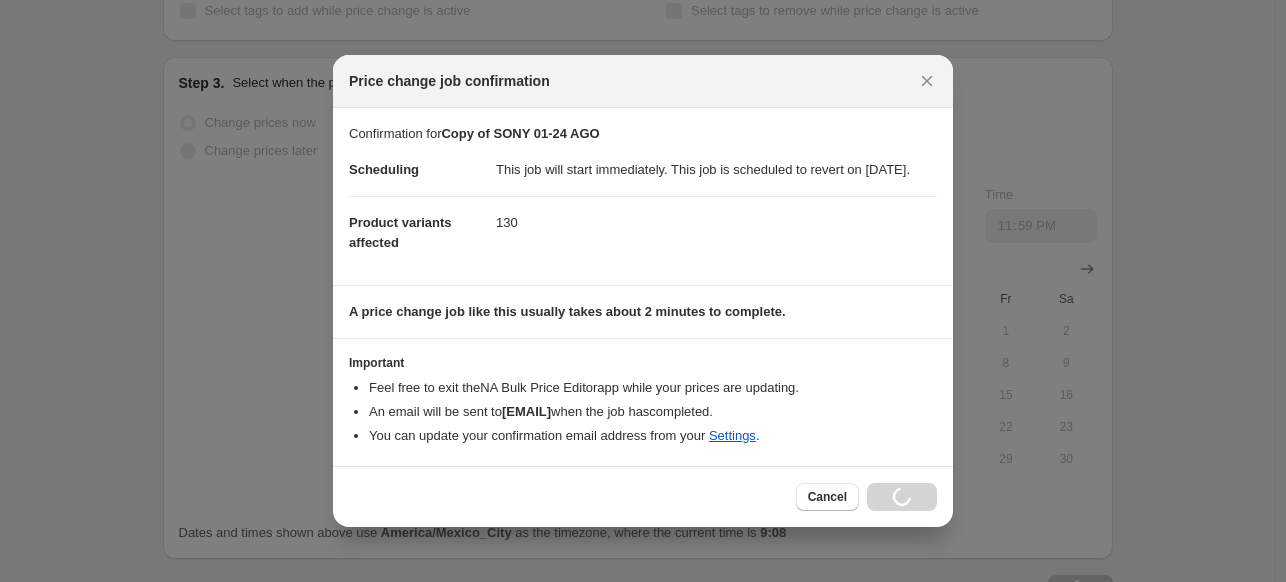 scroll, scrollTop: 712, scrollLeft: 0, axis: vertical 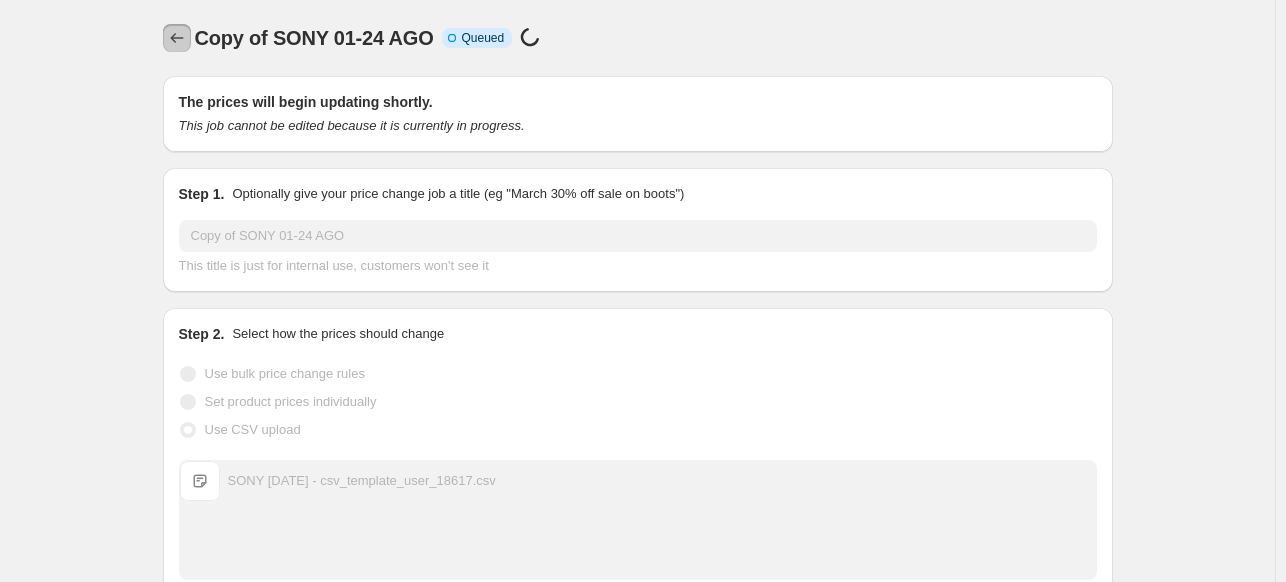 click 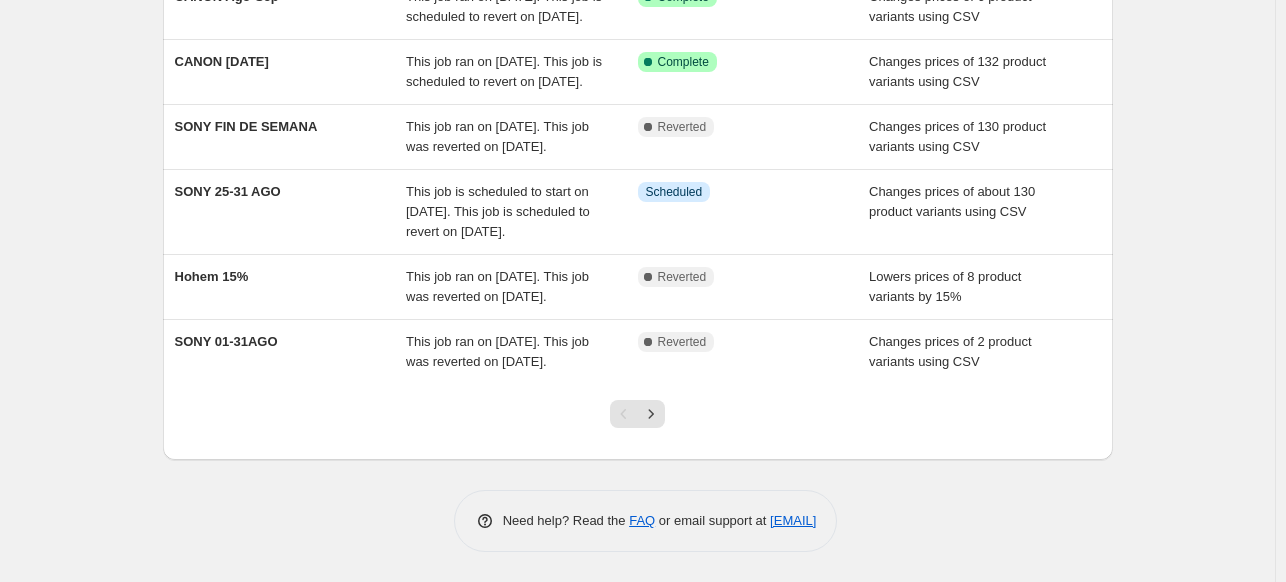 scroll, scrollTop: 667, scrollLeft: 0, axis: vertical 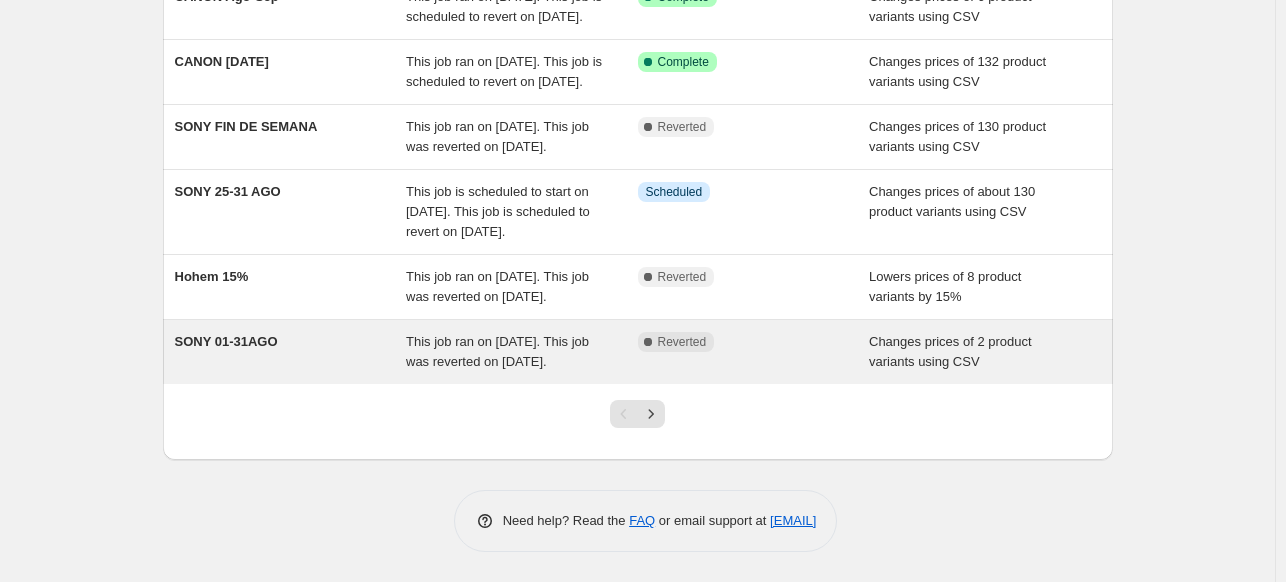 click on "SONY 01-31AGO" at bounding box center [291, 352] 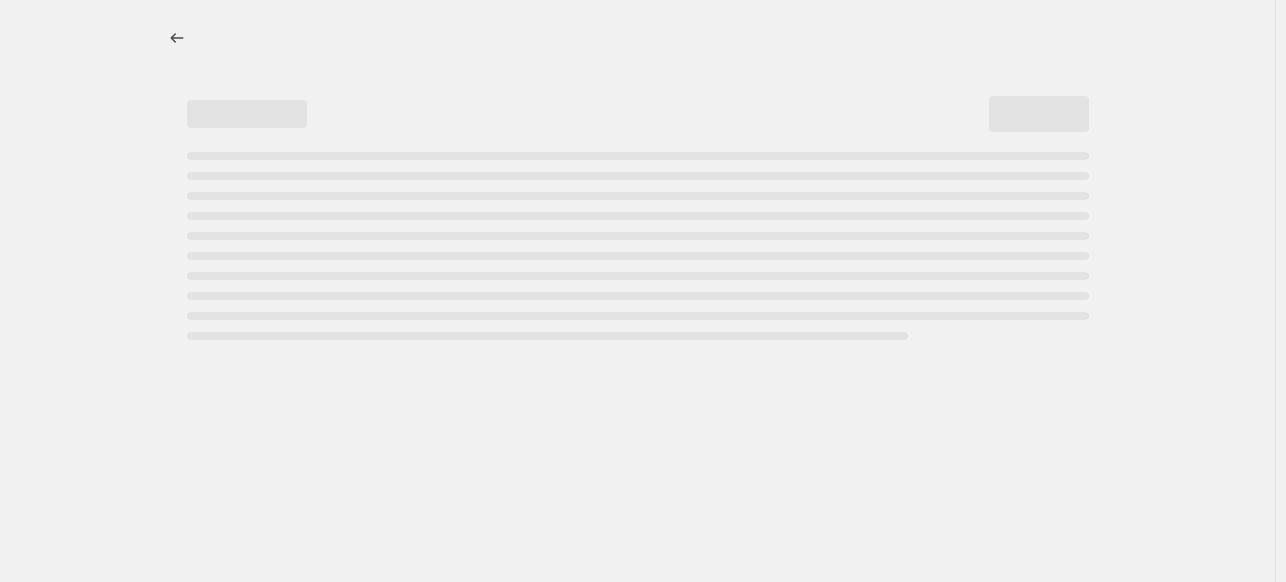 scroll, scrollTop: 0, scrollLeft: 0, axis: both 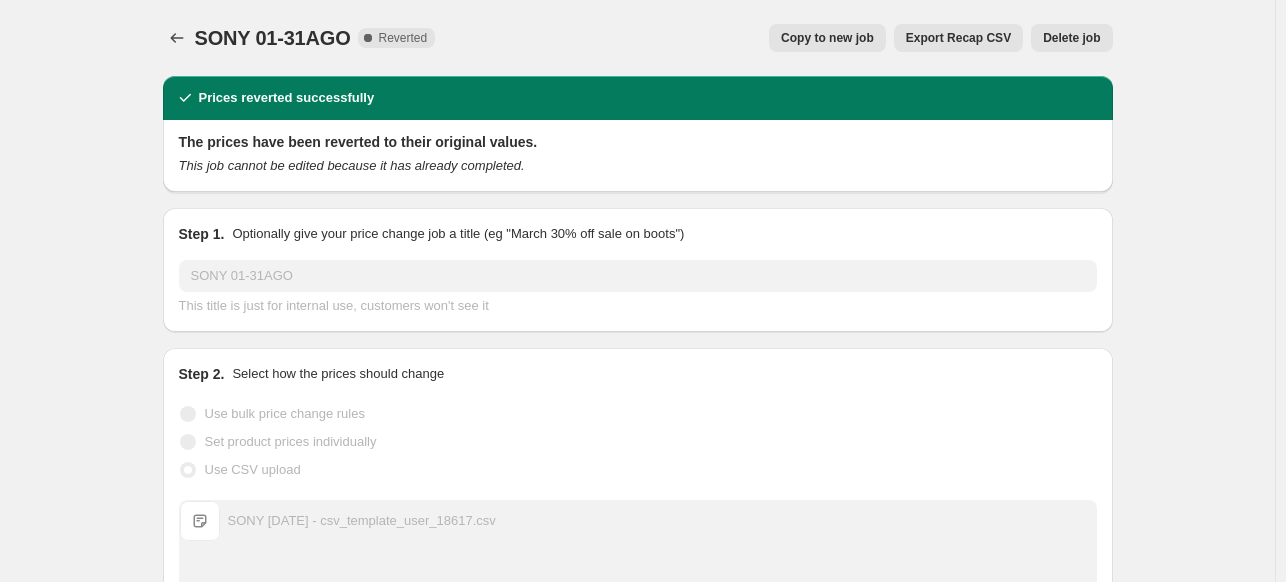 click on "Copy to new job" at bounding box center [827, 38] 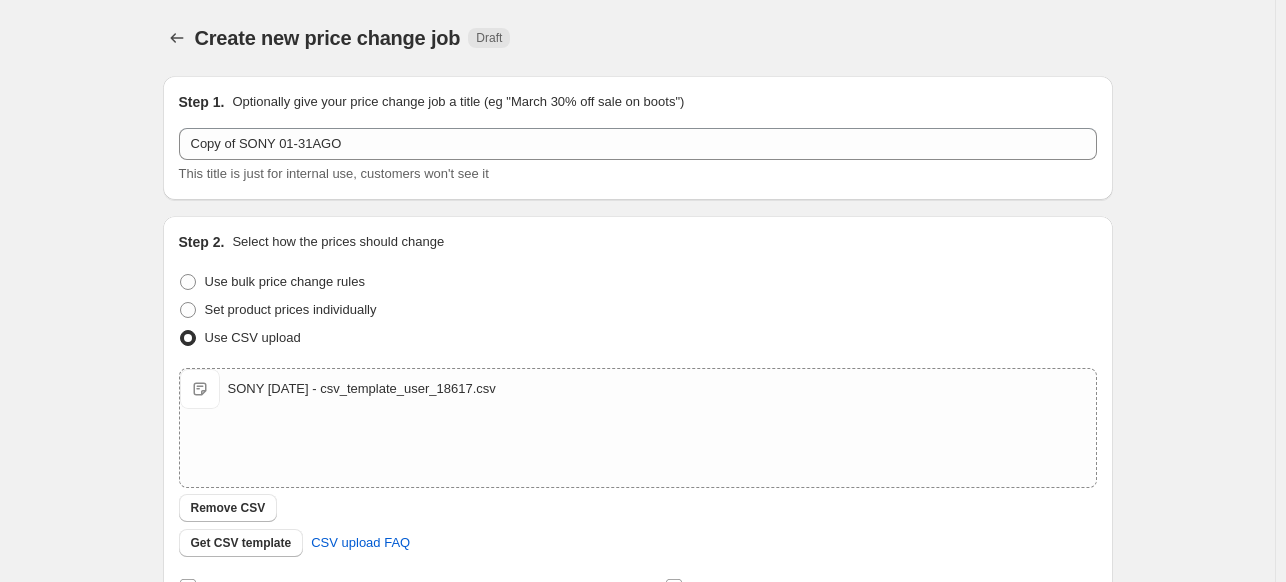 scroll, scrollTop: 344, scrollLeft: 0, axis: vertical 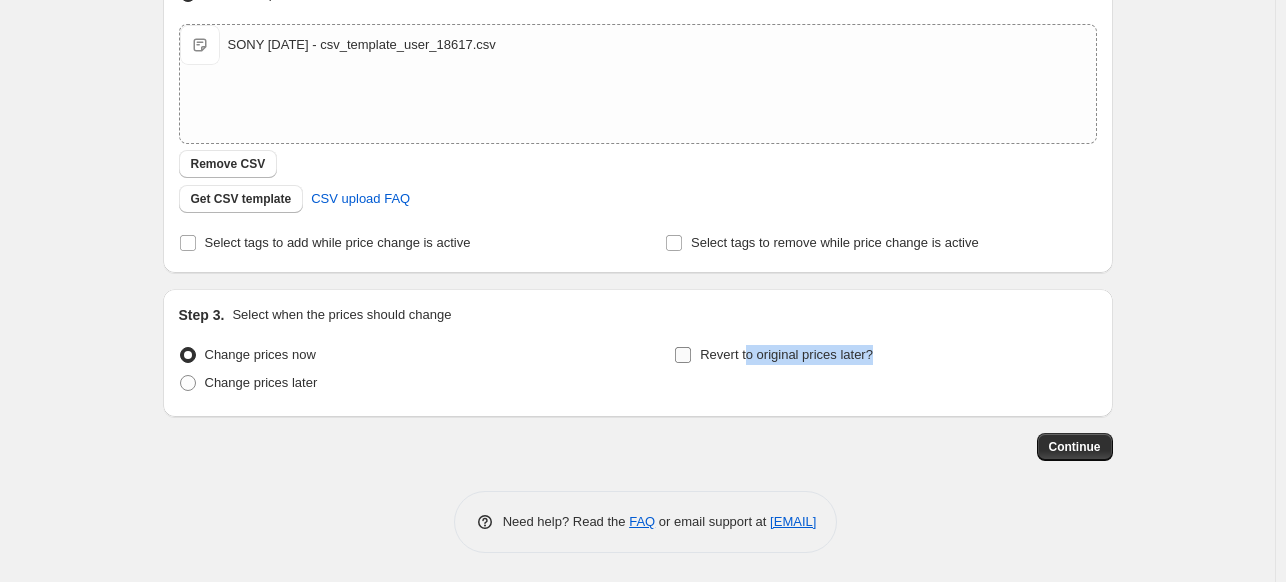 drag, startPoint x: 736, startPoint y: 371, endPoint x: 750, endPoint y: 364, distance: 15.652476 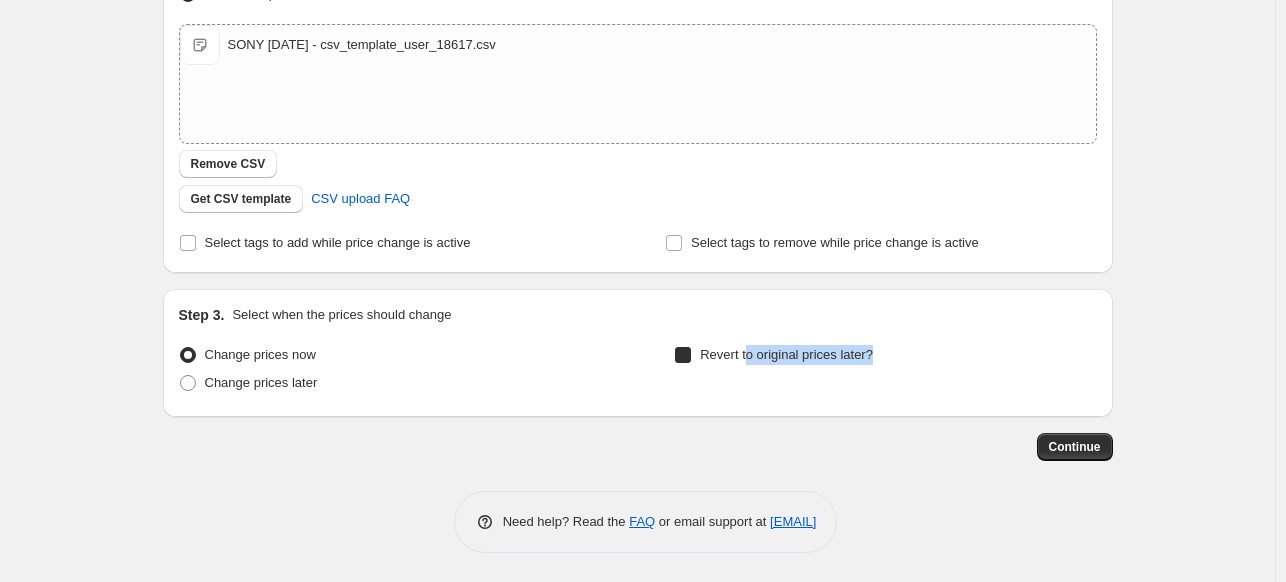 checkbox on "true" 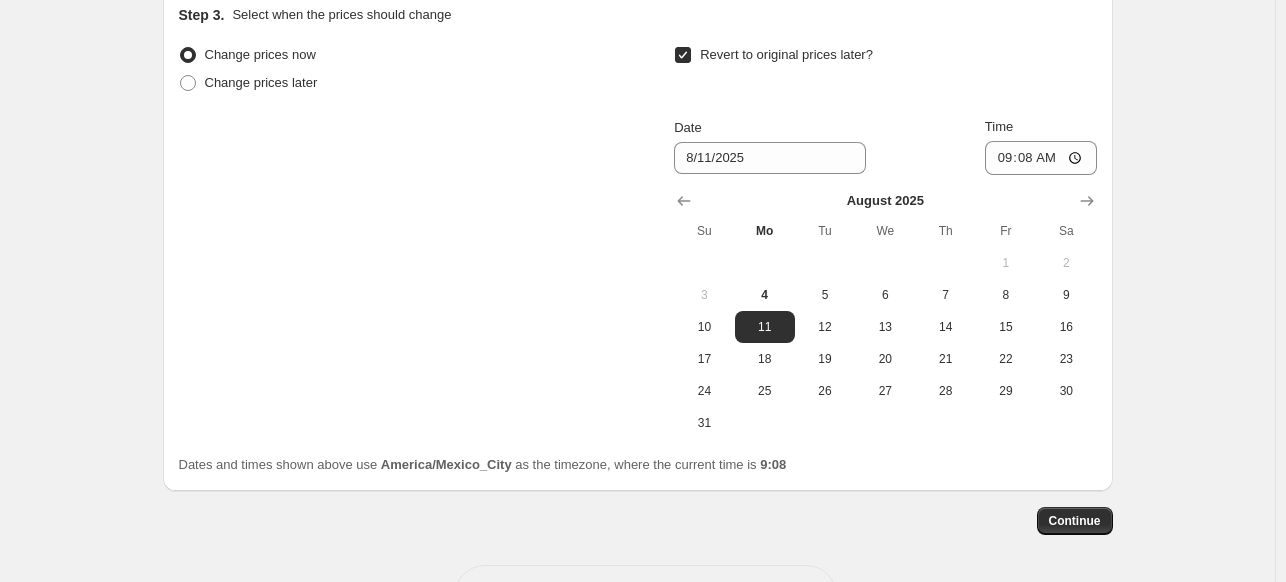 scroll, scrollTop: 644, scrollLeft: 0, axis: vertical 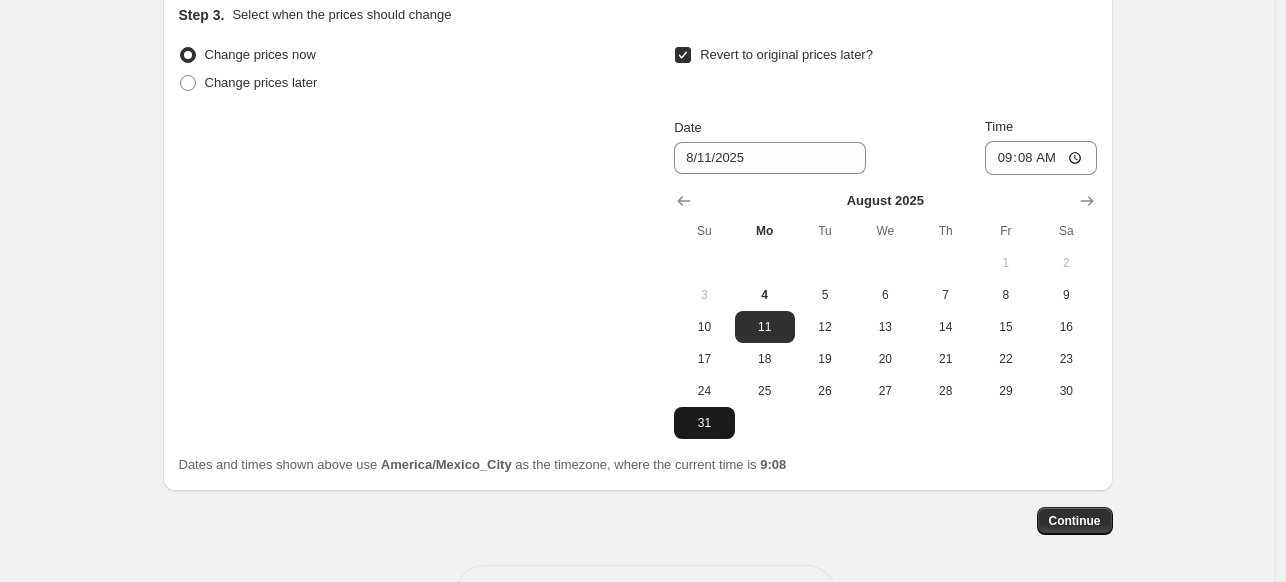 click on "31" at bounding box center [704, 423] 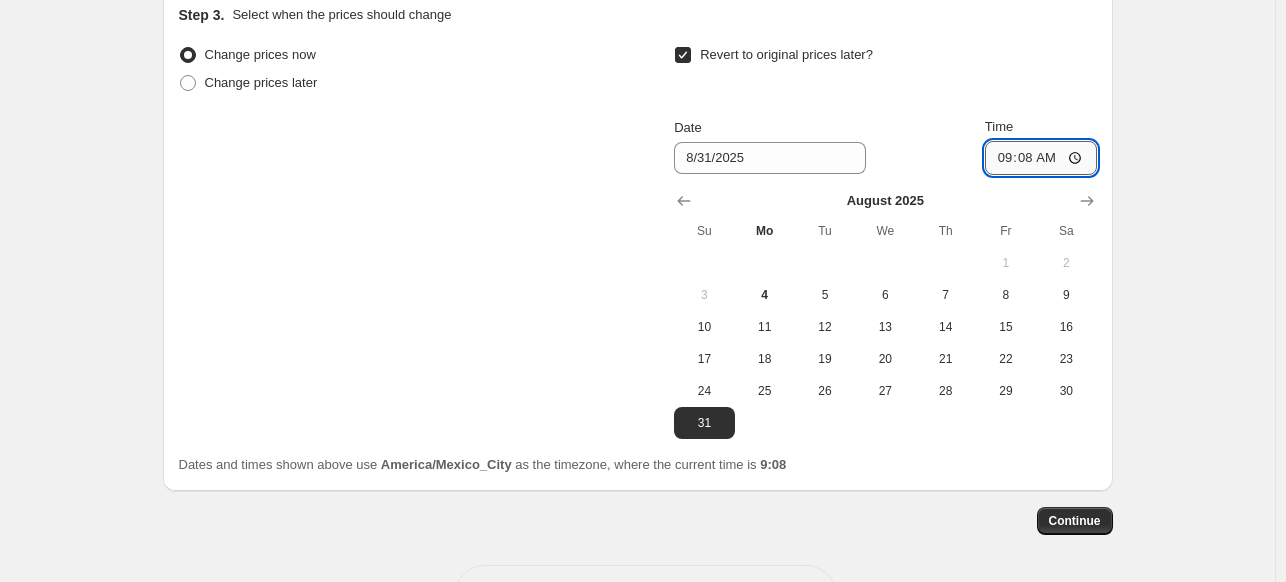 click on "09:08" at bounding box center (1041, 158) 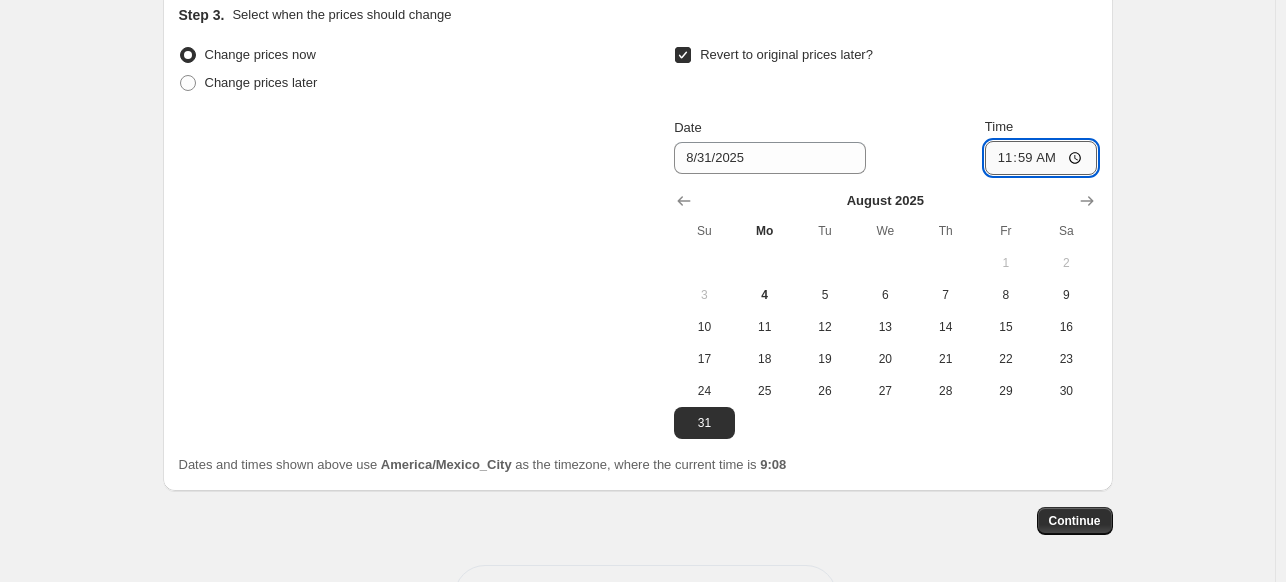 type on "23:59" 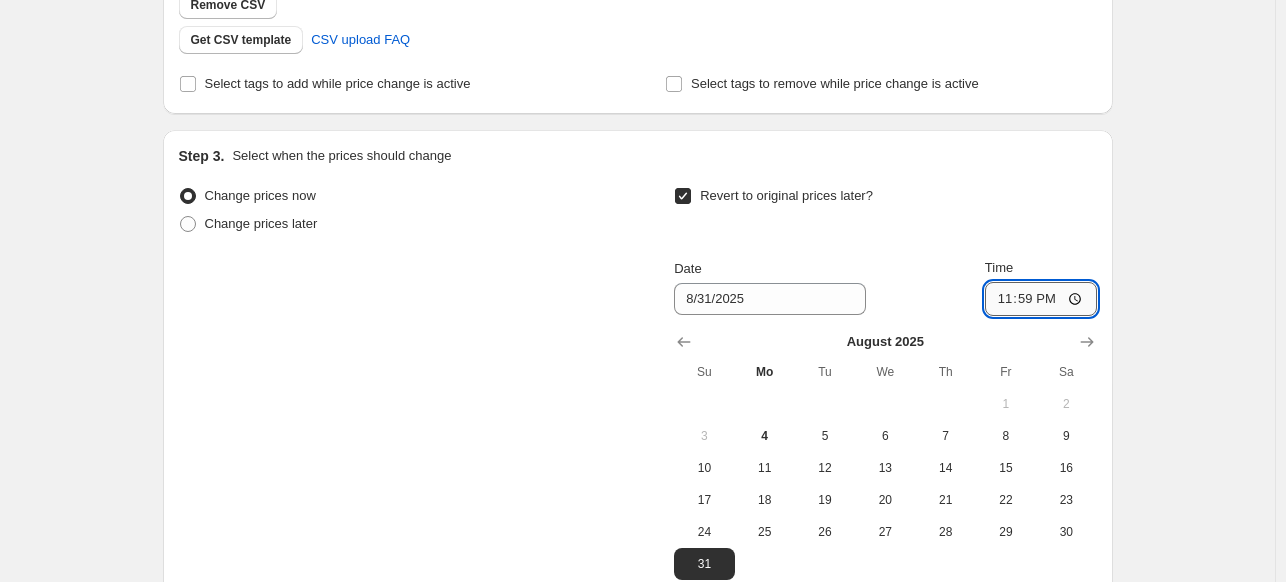 scroll, scrollTop: 718, scrollLeft: 0, axis: vertical 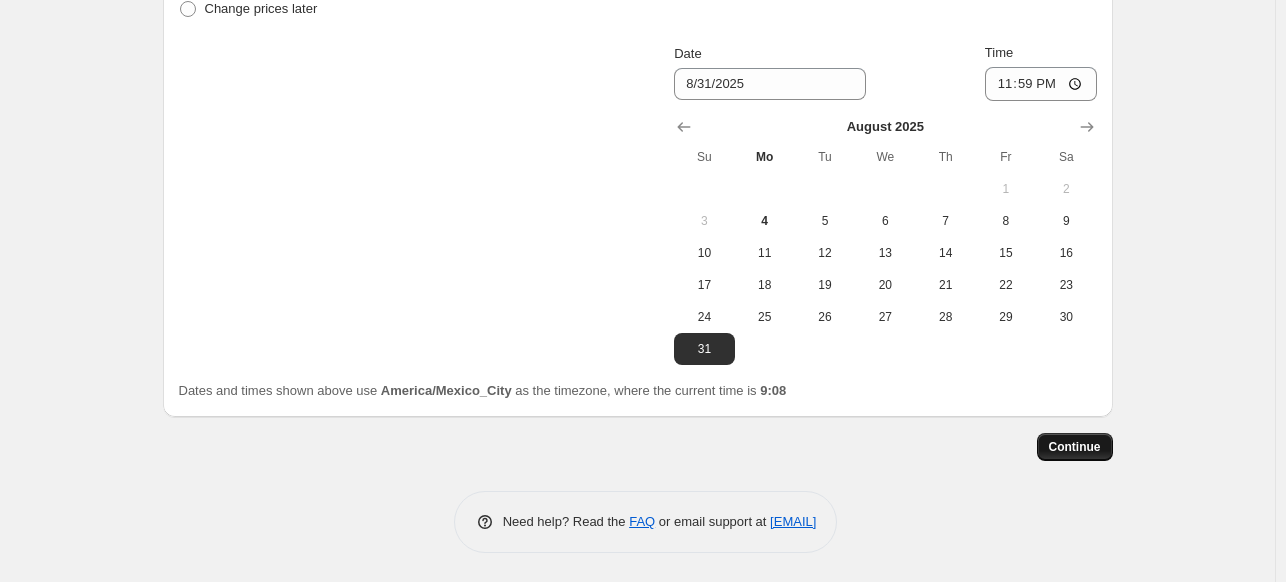 click on "Continue" at bounding box center [1075, 447] 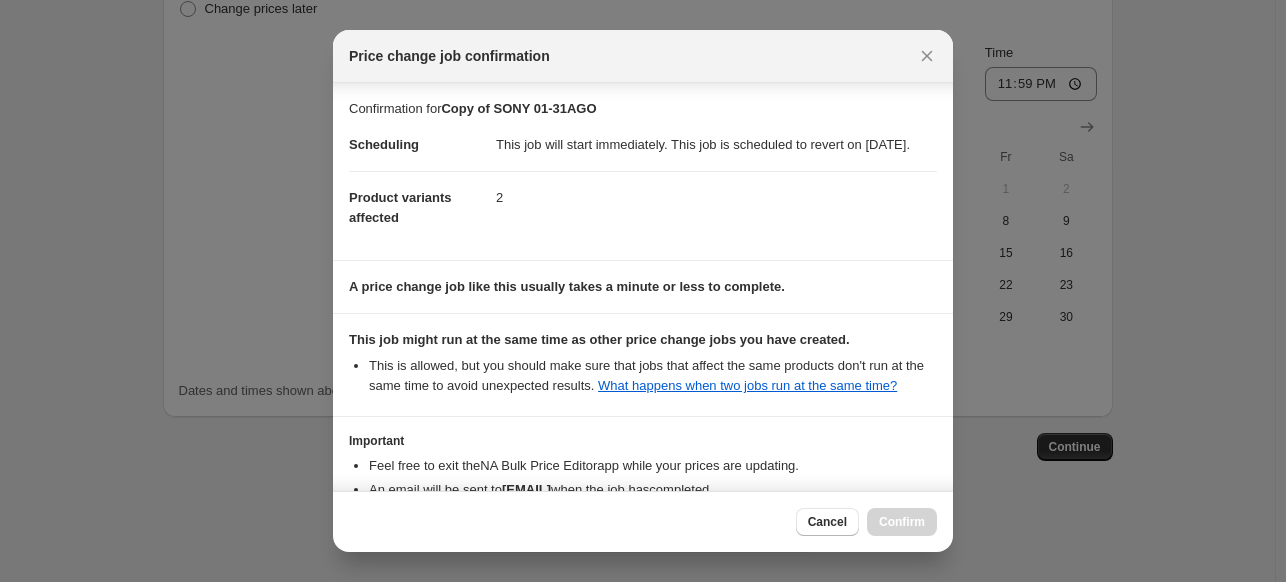 scroll, scrollTop: 152, scrollLeft: 0, axis: vertical 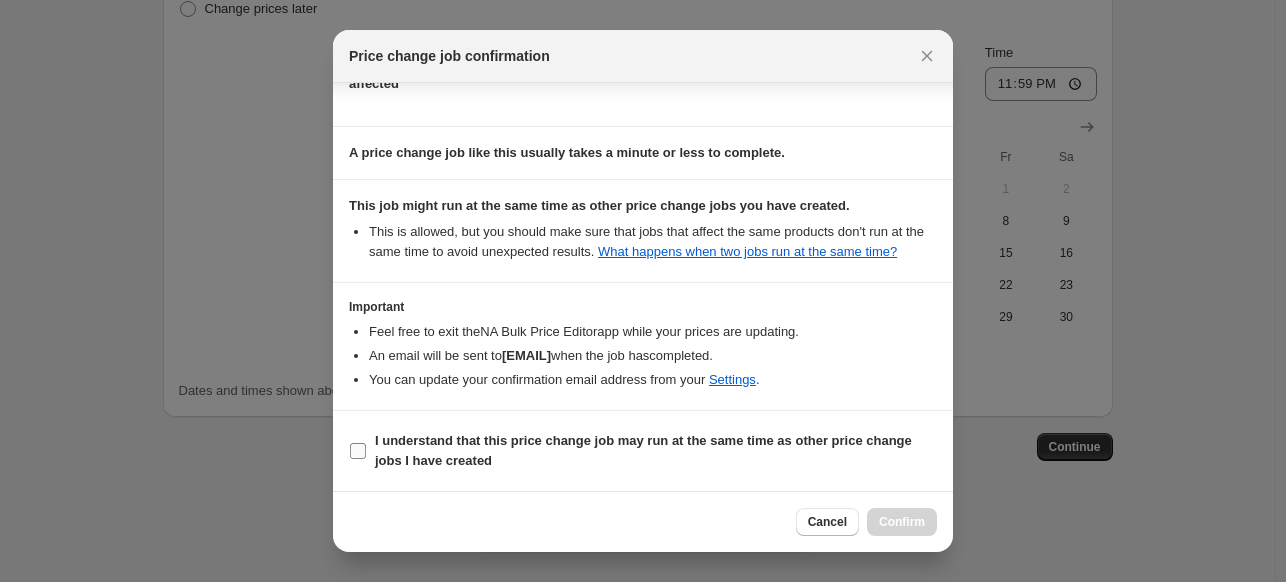 click on "I understand that this price change job may run at the same time as other price change jobs I have created" at bounding box center (643, 450) 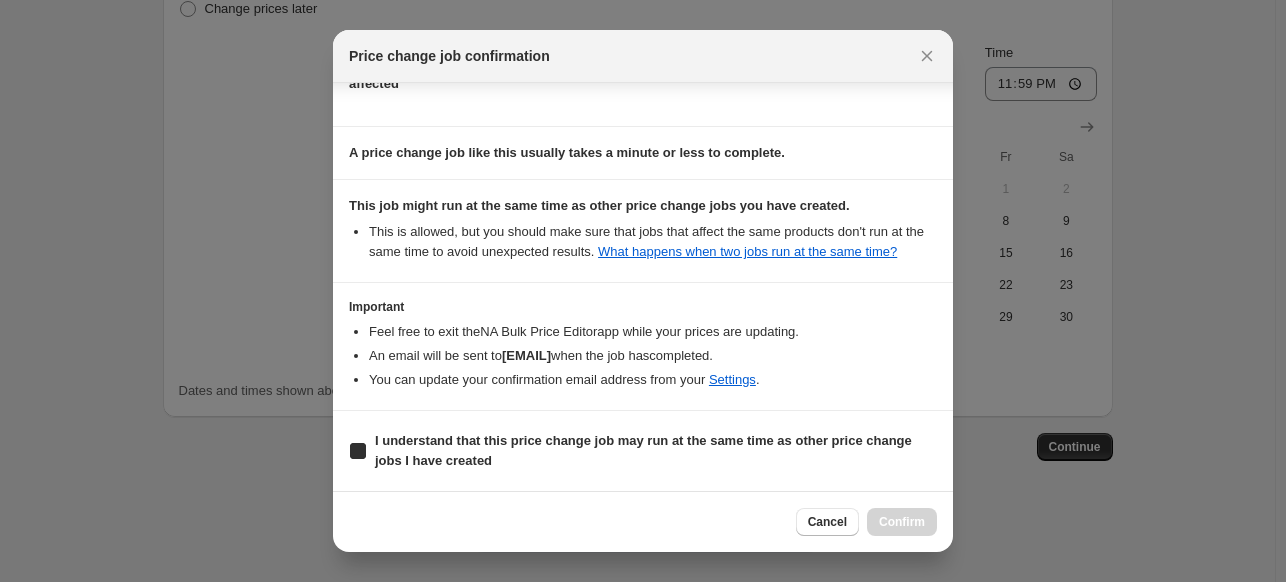 checkbox on "true" 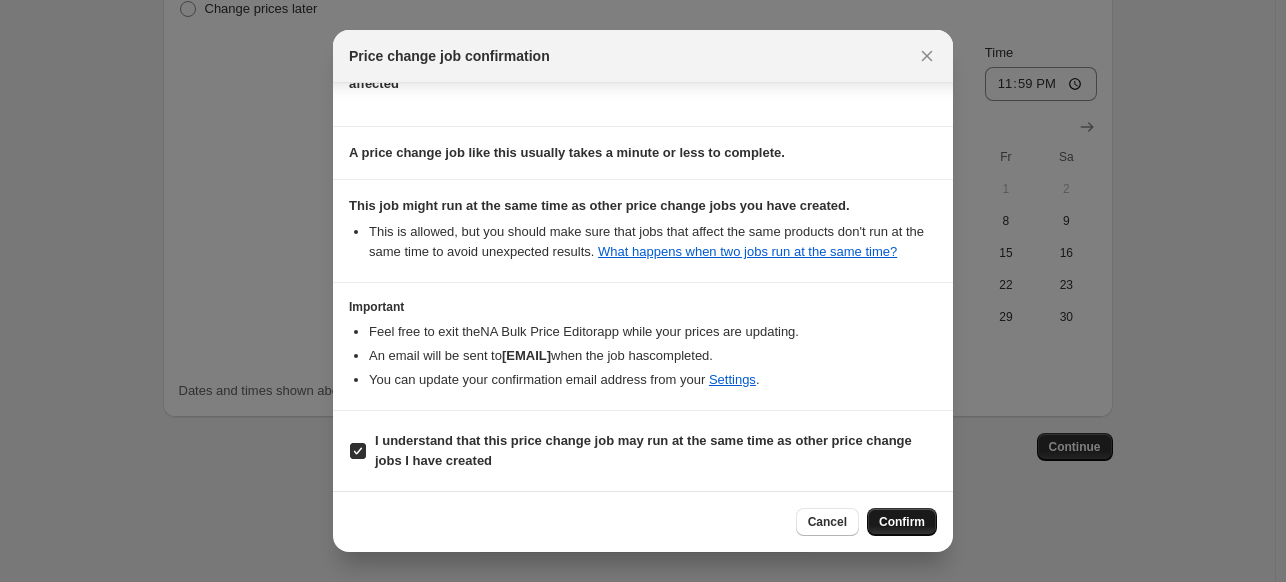 click on "Confirm" at bounding box center (902, 522) 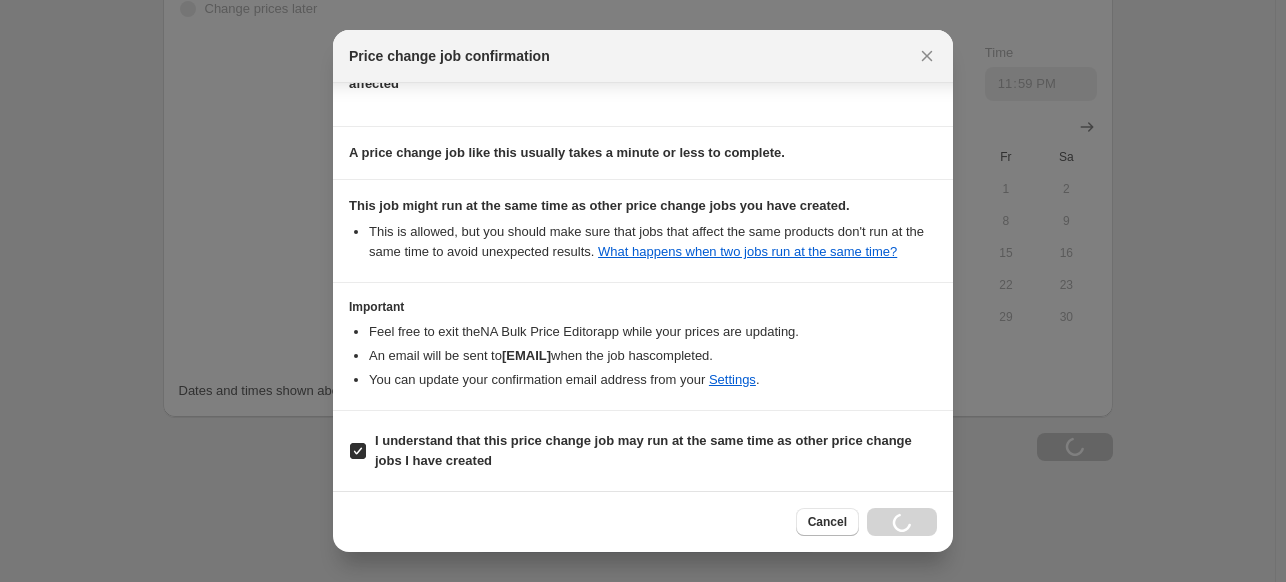 scroll, scrollTop: 786, scrollLeft: 0, axis: vertical 